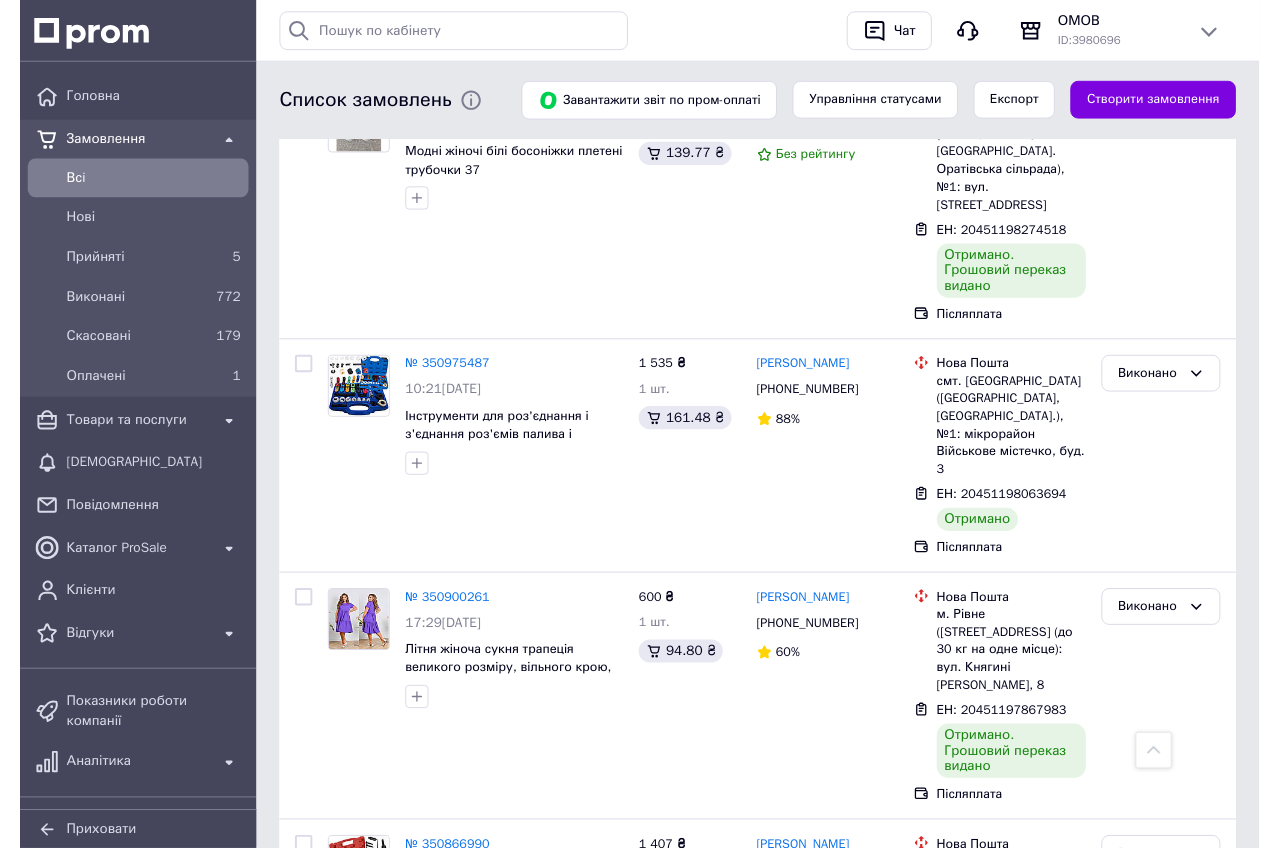 scroll, scrollTop: 3420, scrollLeft: 0, axis: vertical 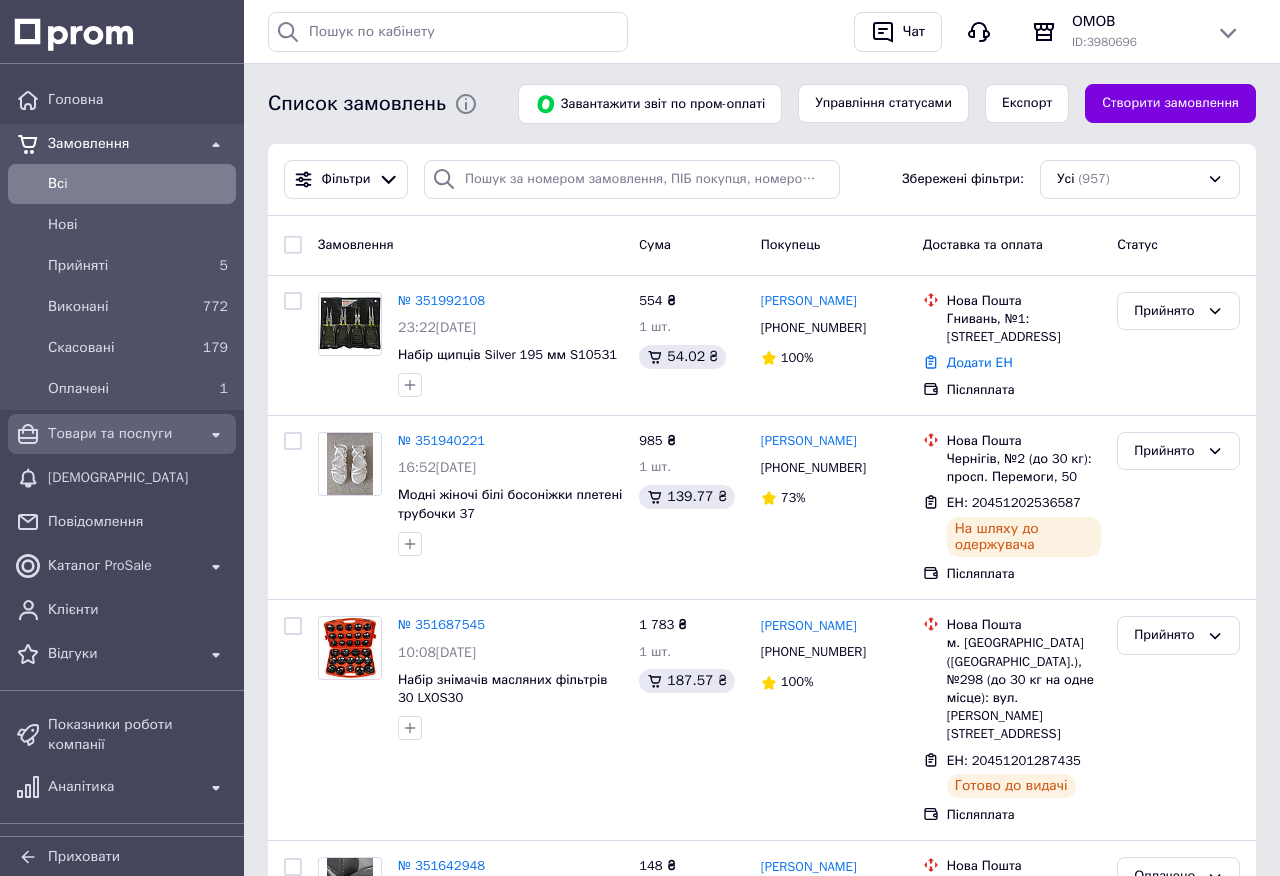 click on "Товари та послуги" at bounding box center (122, 434) 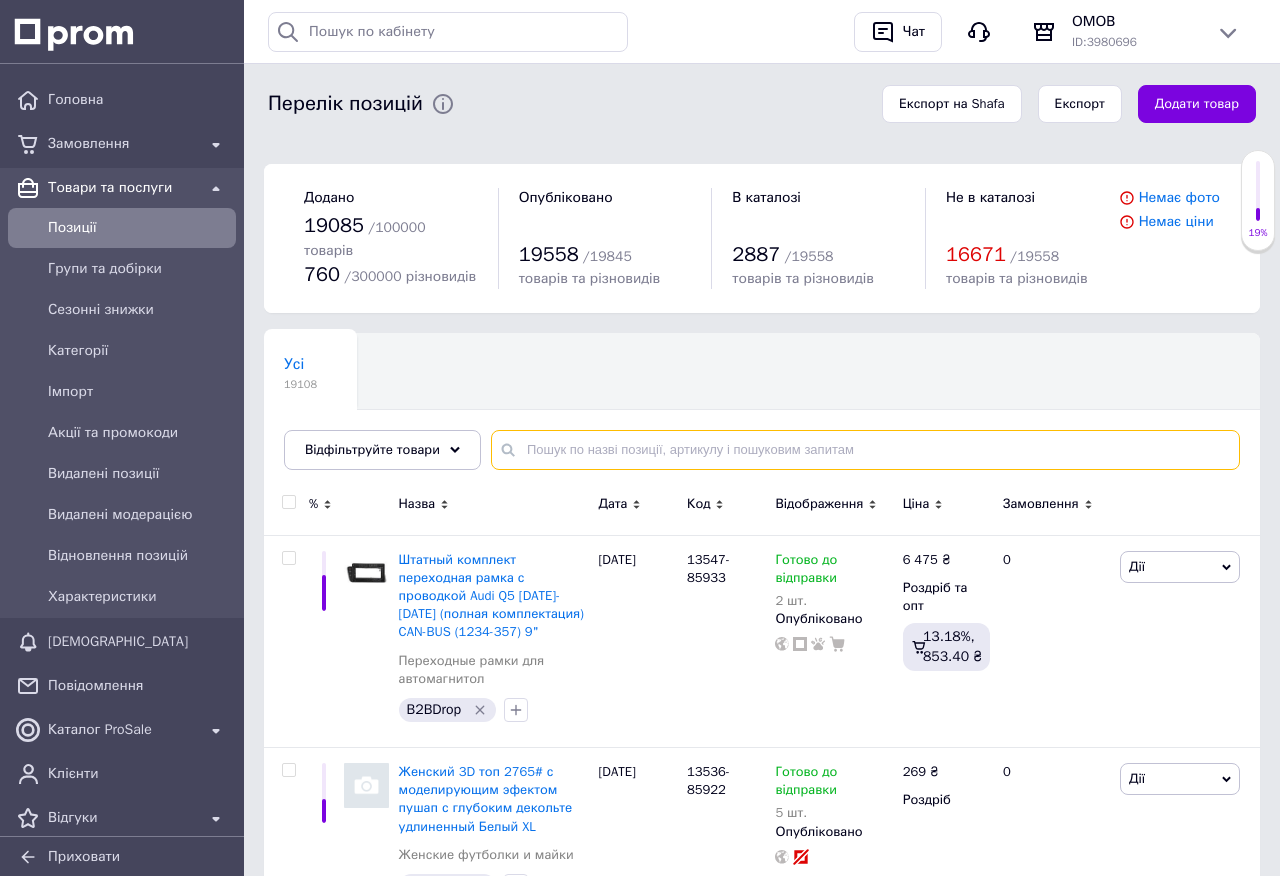 click at bounding box center [865, 450] 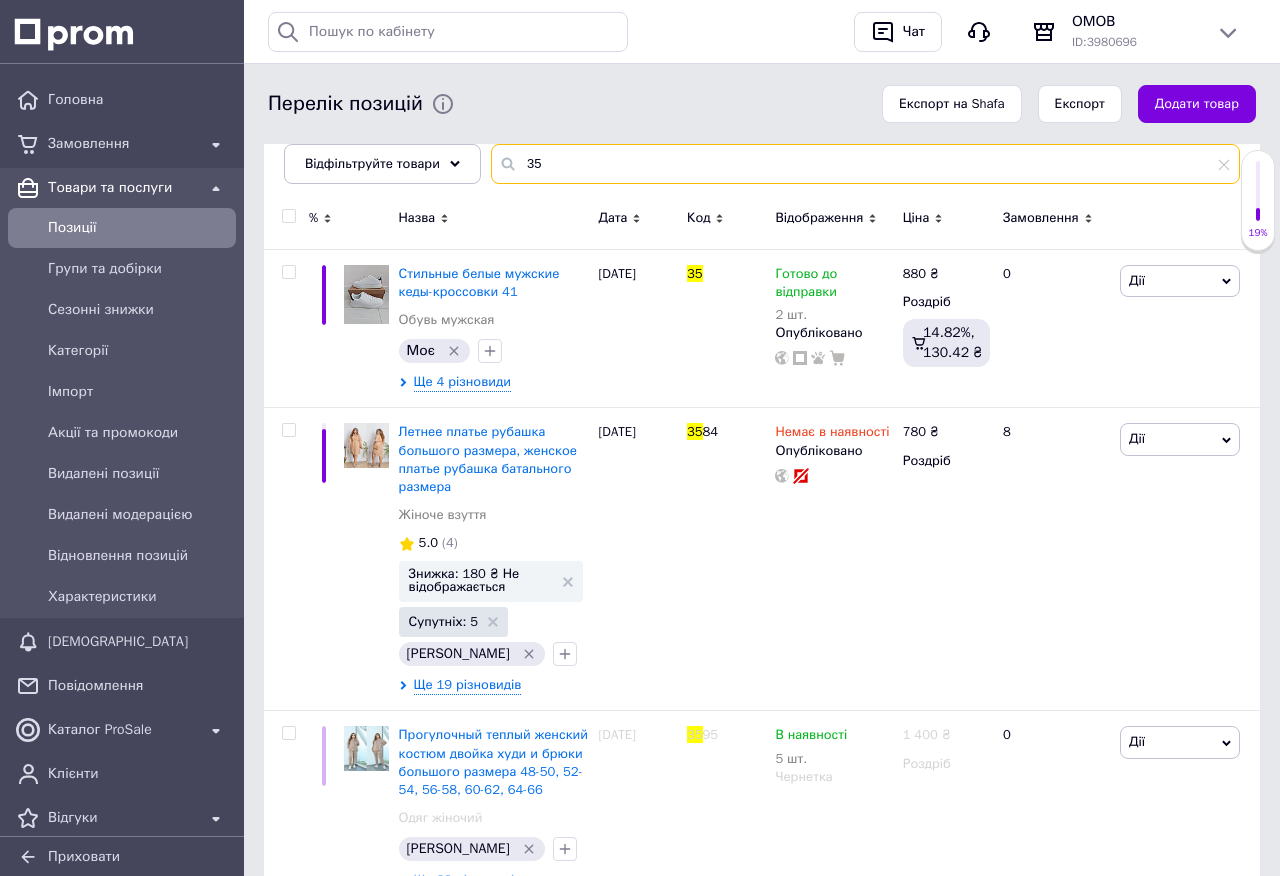 scroll, scrollTop: 342, scrollLeft: 0, axis: vertical 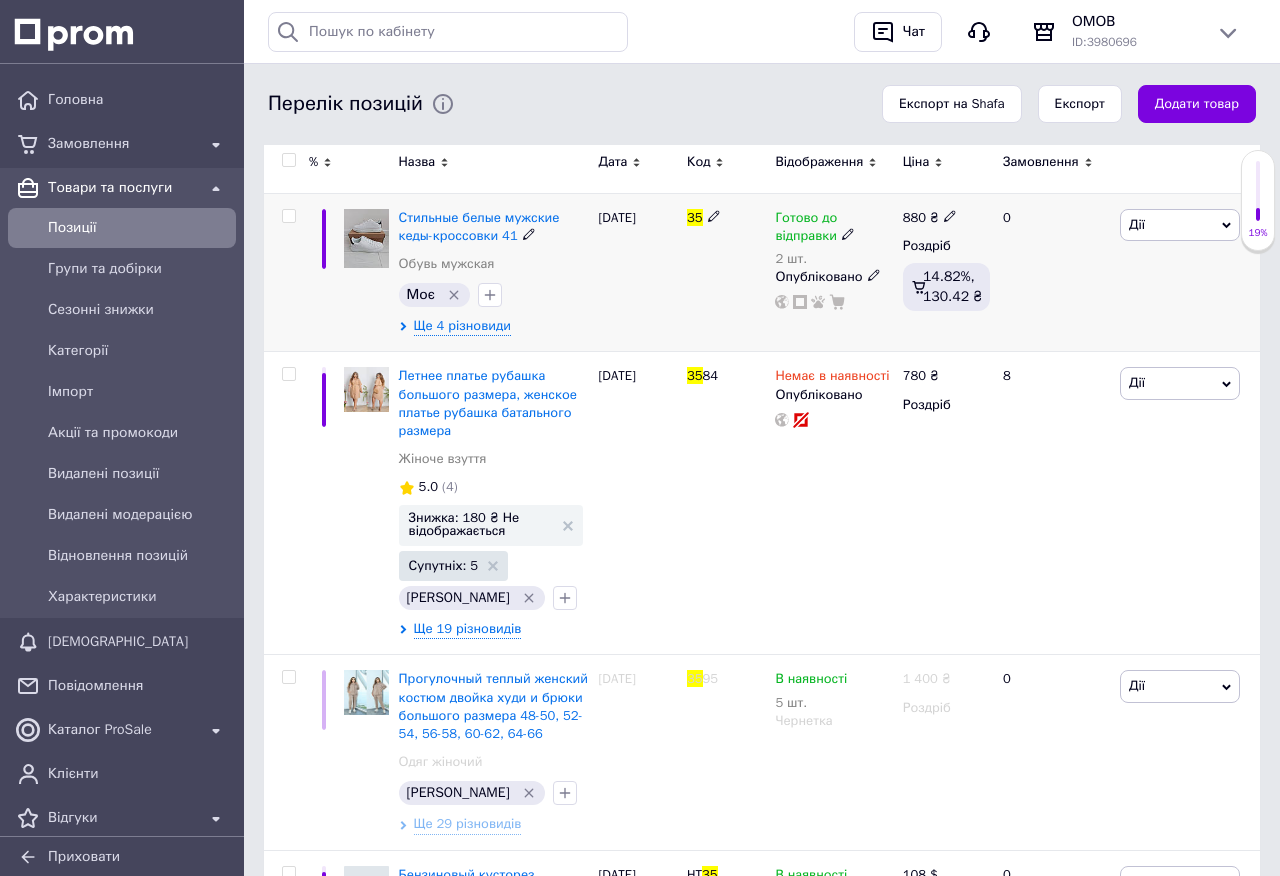 type on "35" 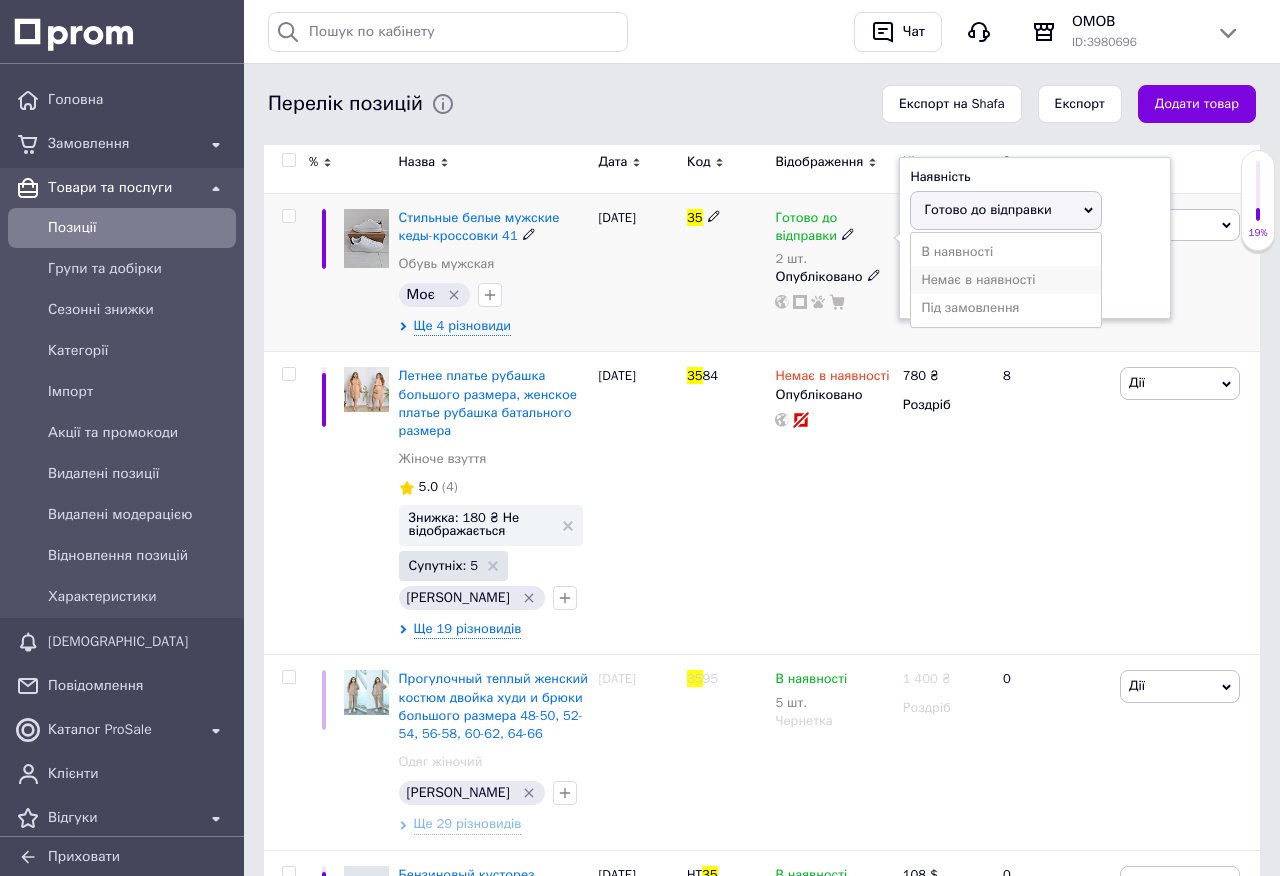 click on "Немає в наявності" at bounding box center (1006, 280) 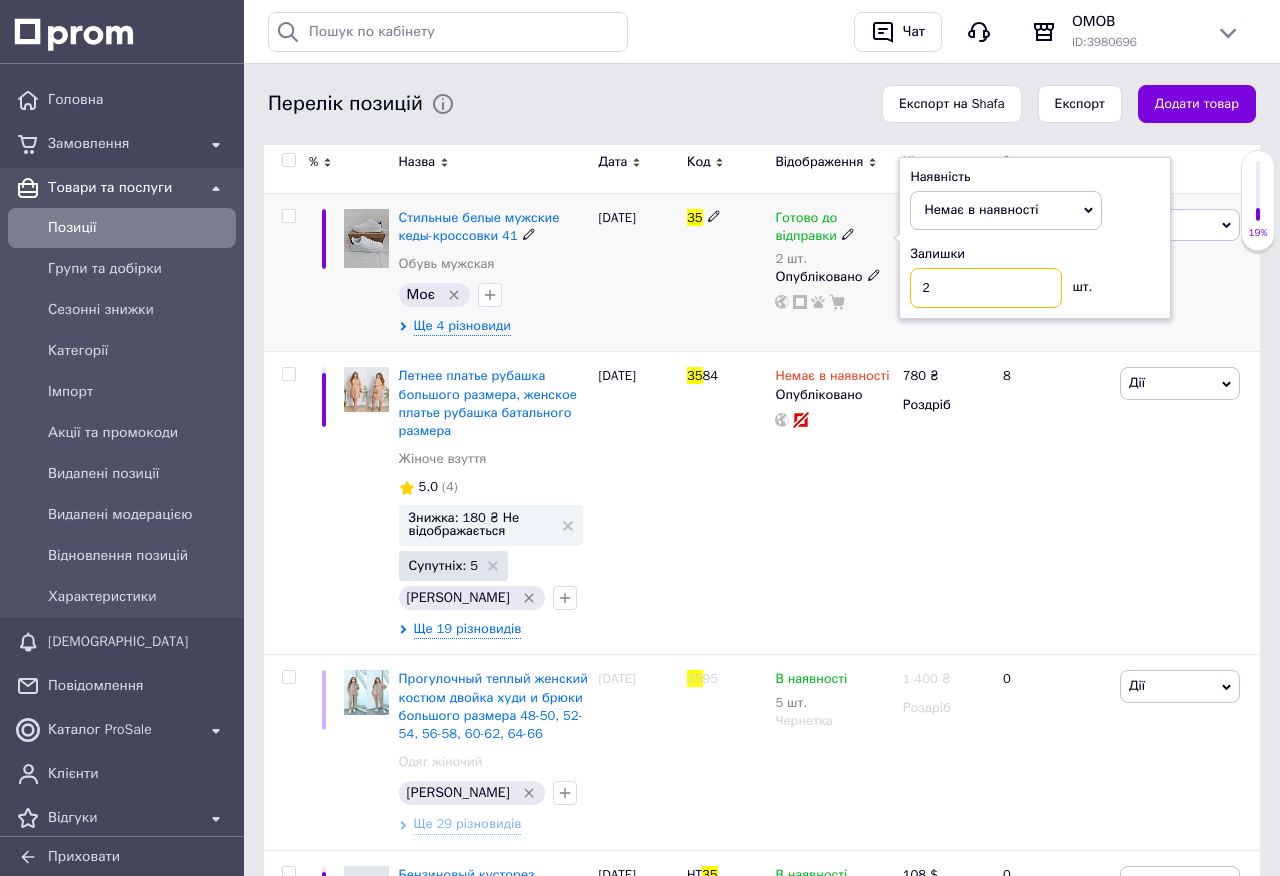 click on "2" at bounding box center (986, 288) 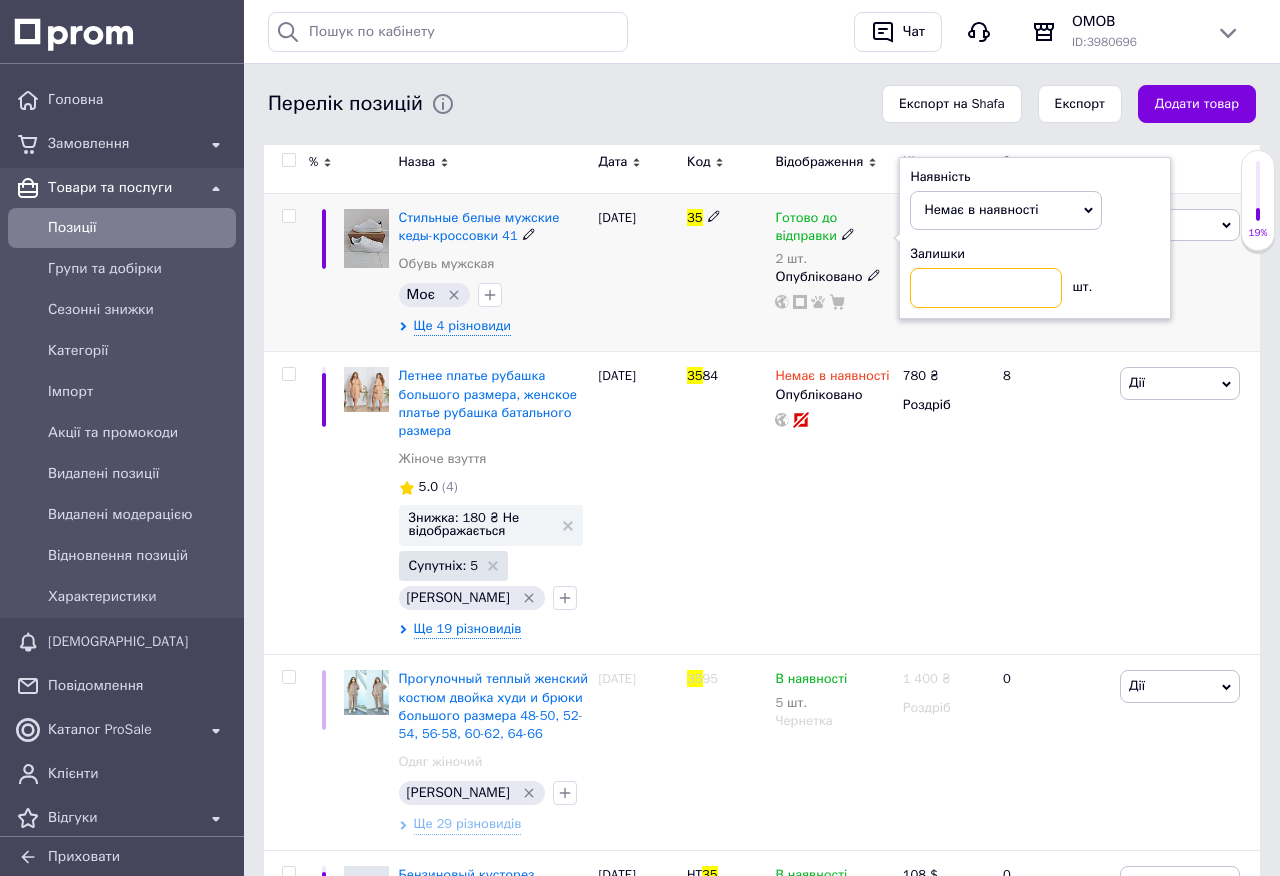 type 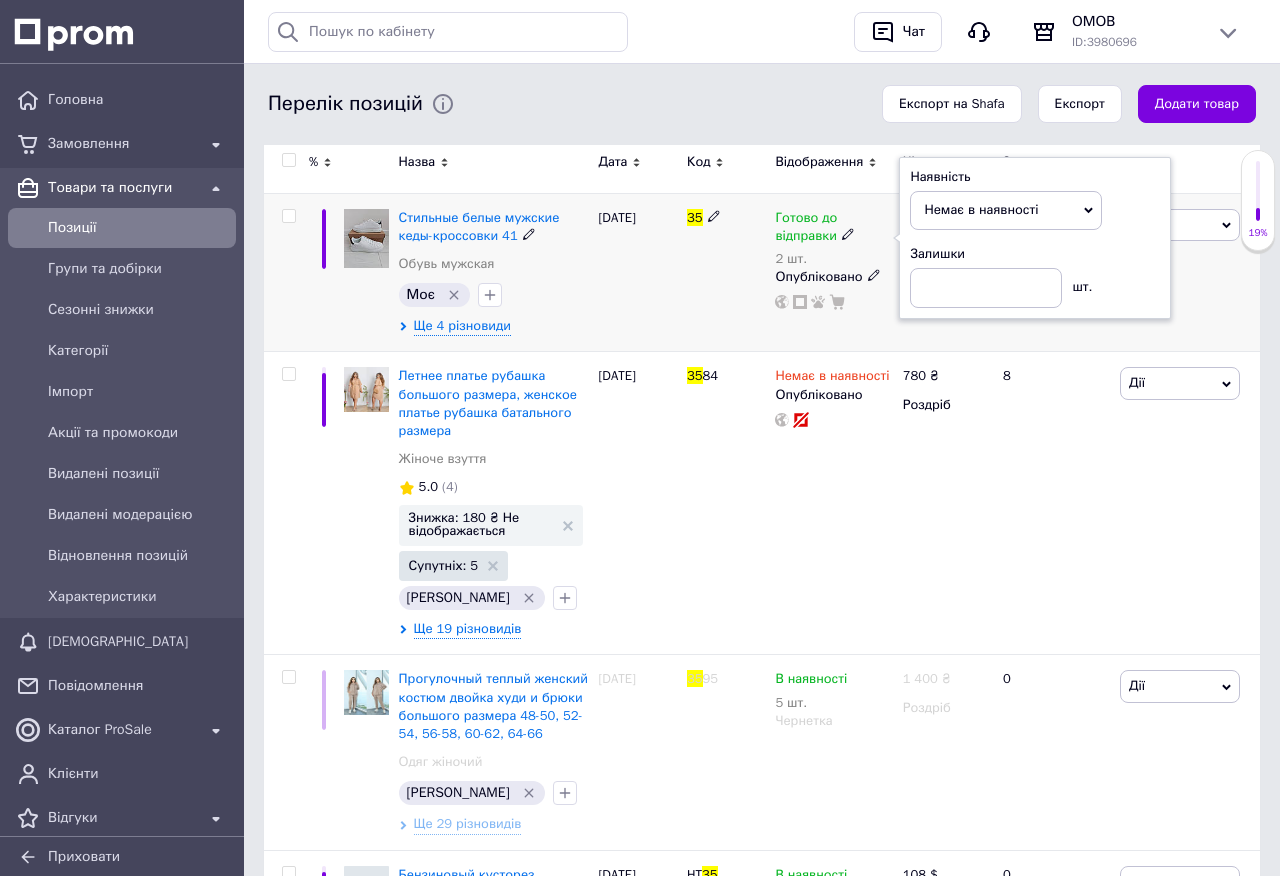 click on "35" at bounding box center [726, 272] 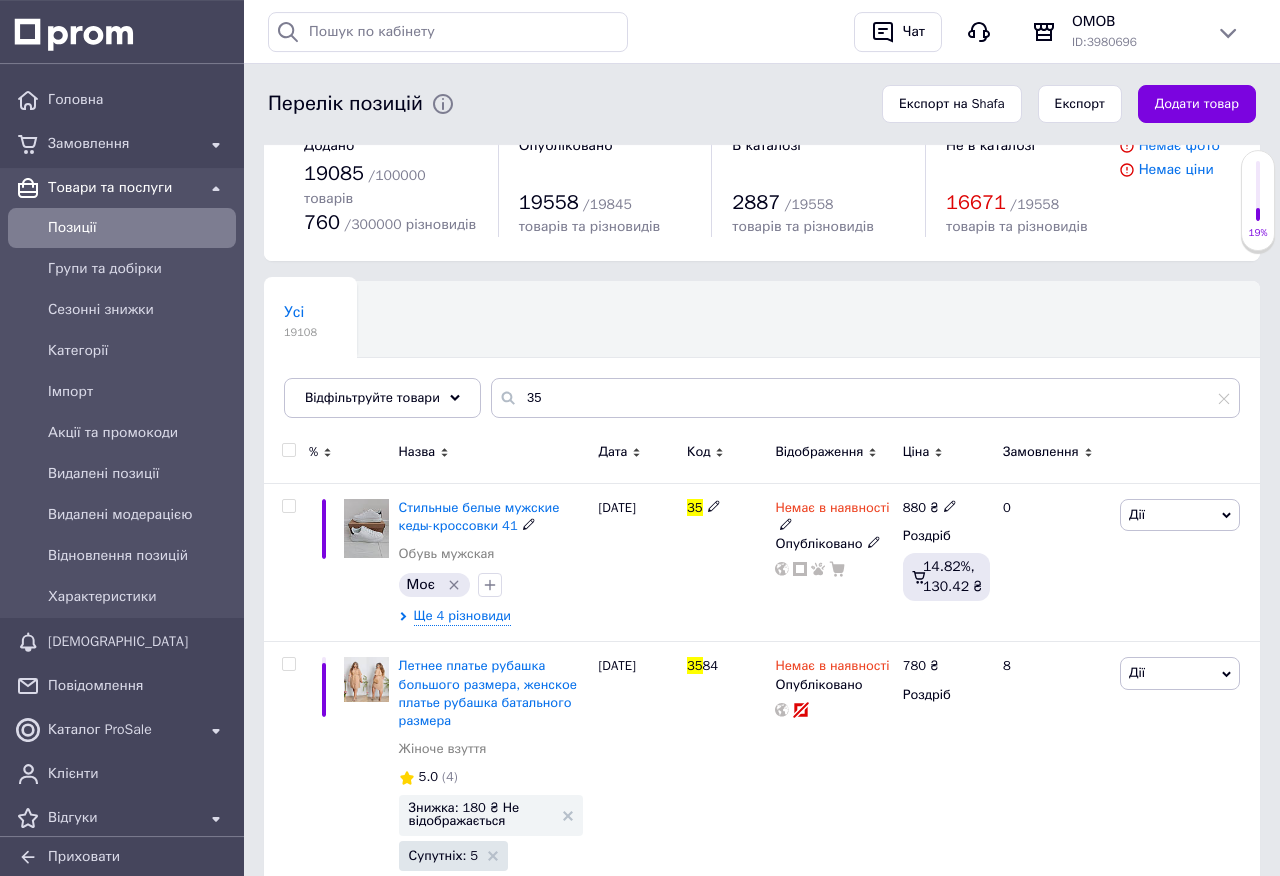 scroll, scrollTop: 0, scrollLeft: 0, axis: both 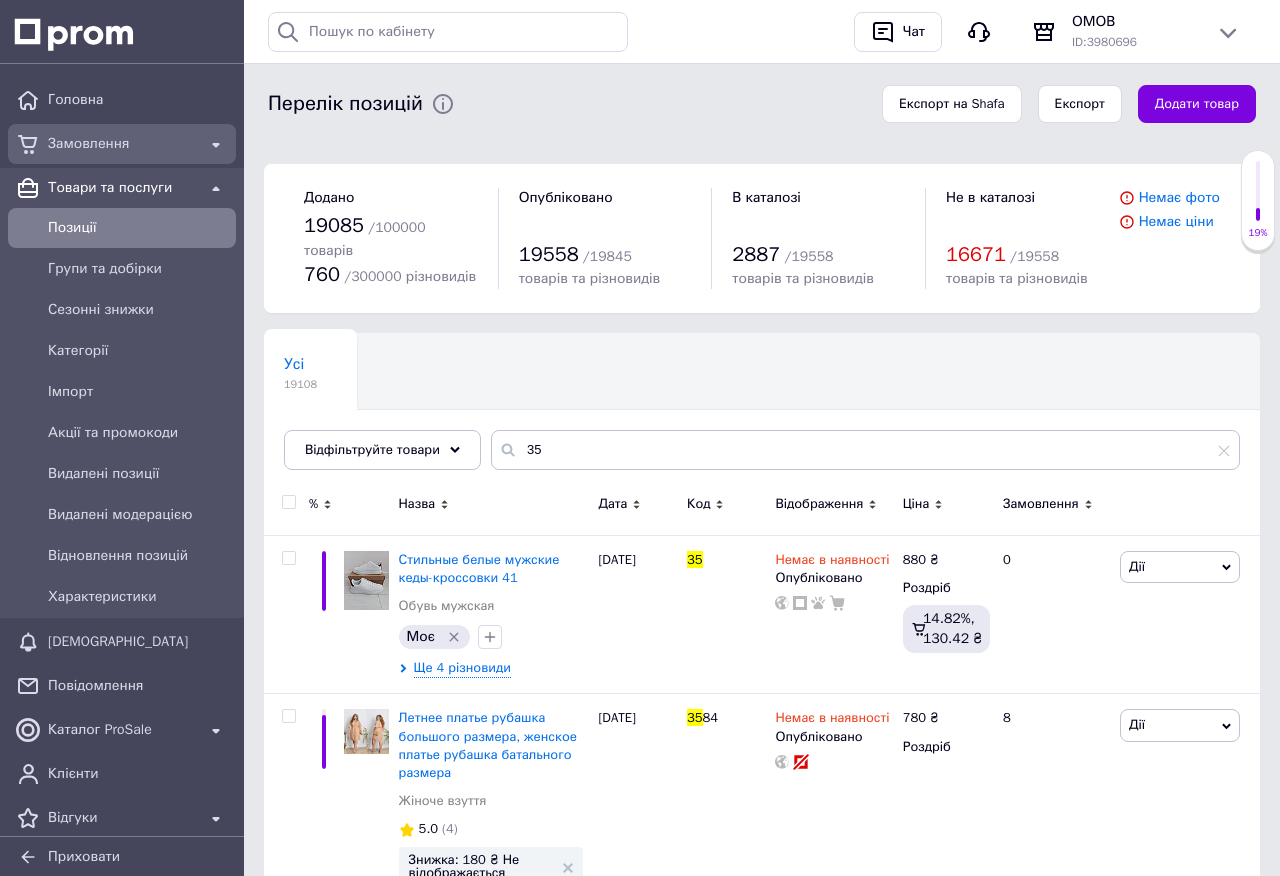 click on "Замовлення" at bounding box center [122, 144] 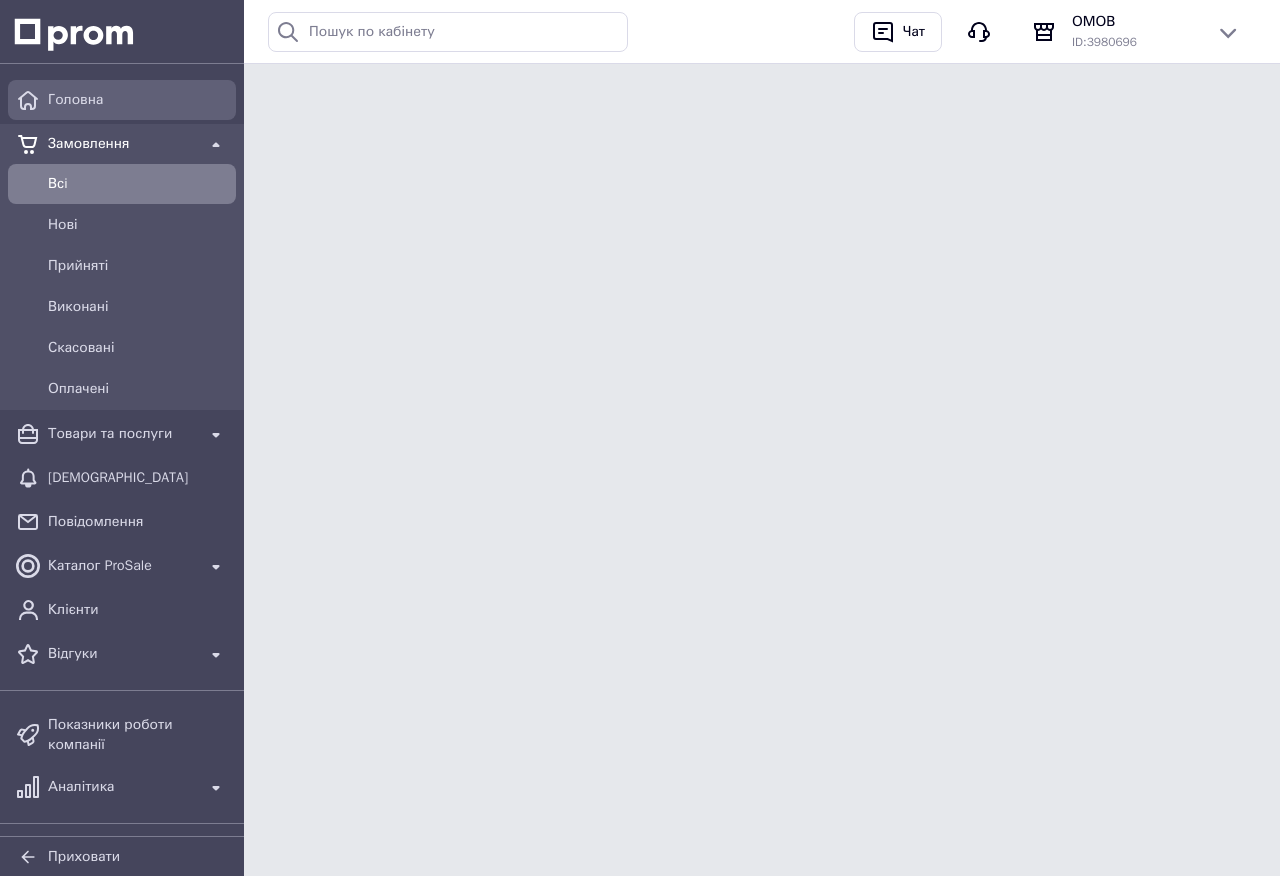 scroll, scrollTop: 0, scrollLeft: 0, axis: both 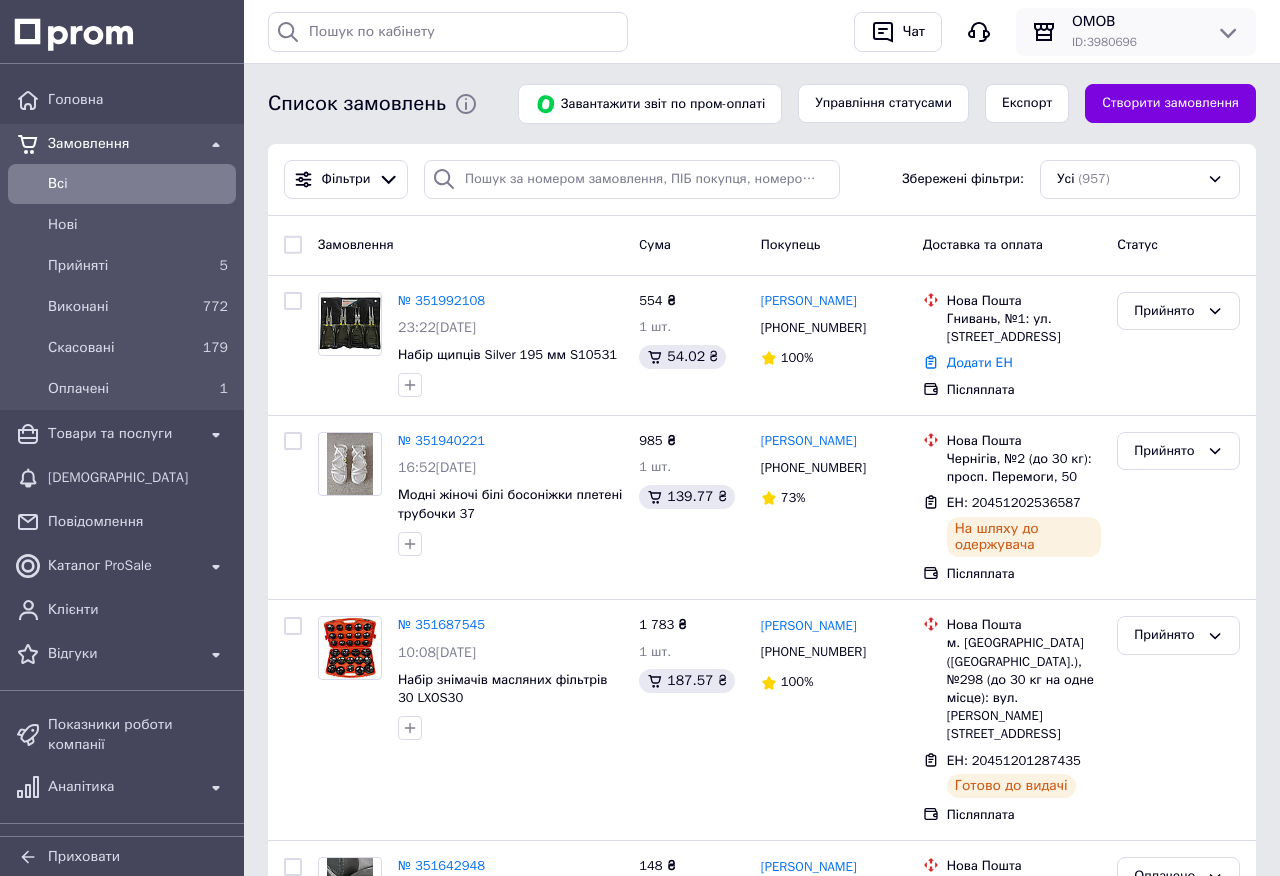 click on "ОМОВ" at bounding box center [1136, 22] 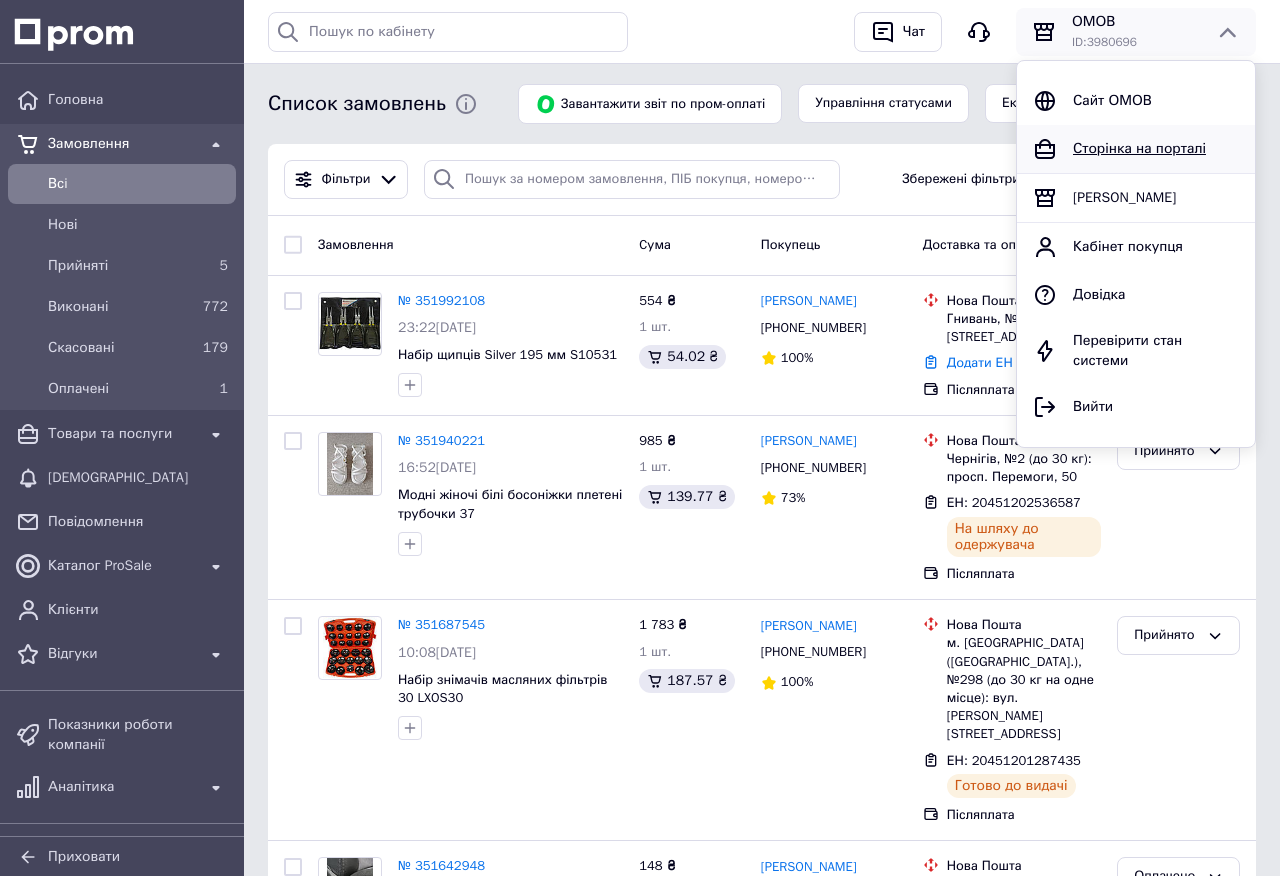 click on "Сторінка на порталі" at bounding box center (1139, 148) 